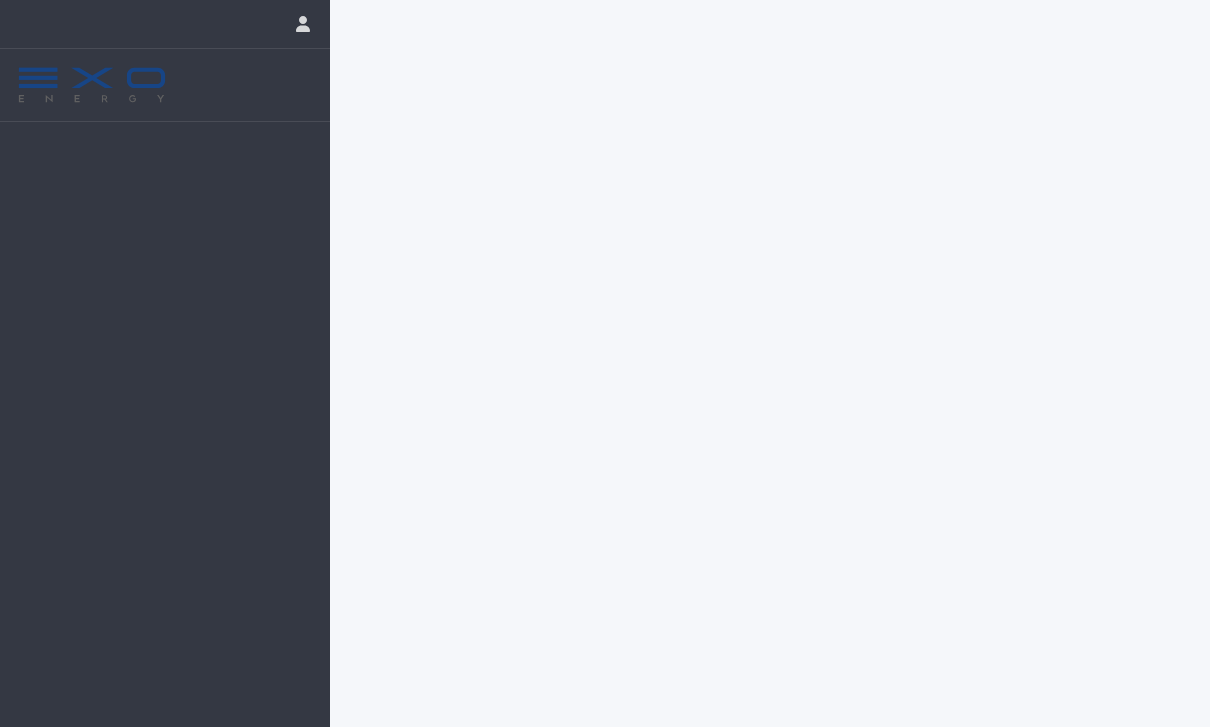 scroll, scrollTop: 0, scrollLeft: 0, axis: both 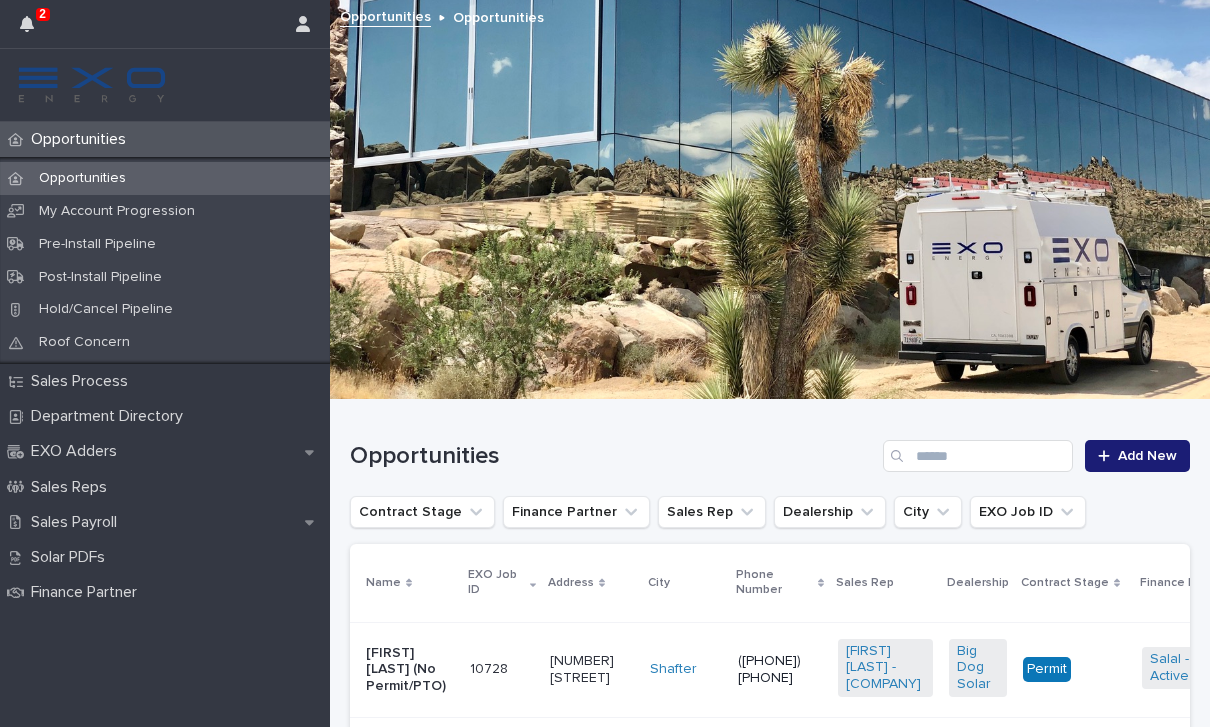 click on "Opportunities" at bounding box center (82, 139) 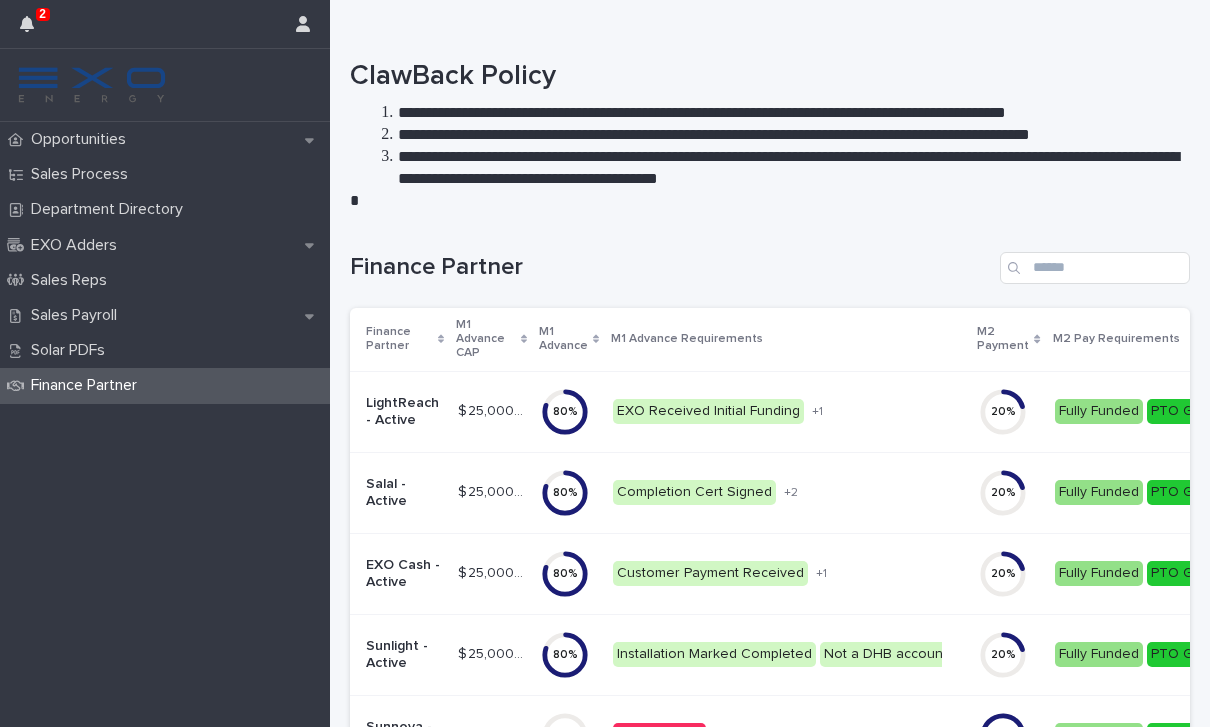 scroll, scrollTop: 0, scrollLeft: 0, axis: both 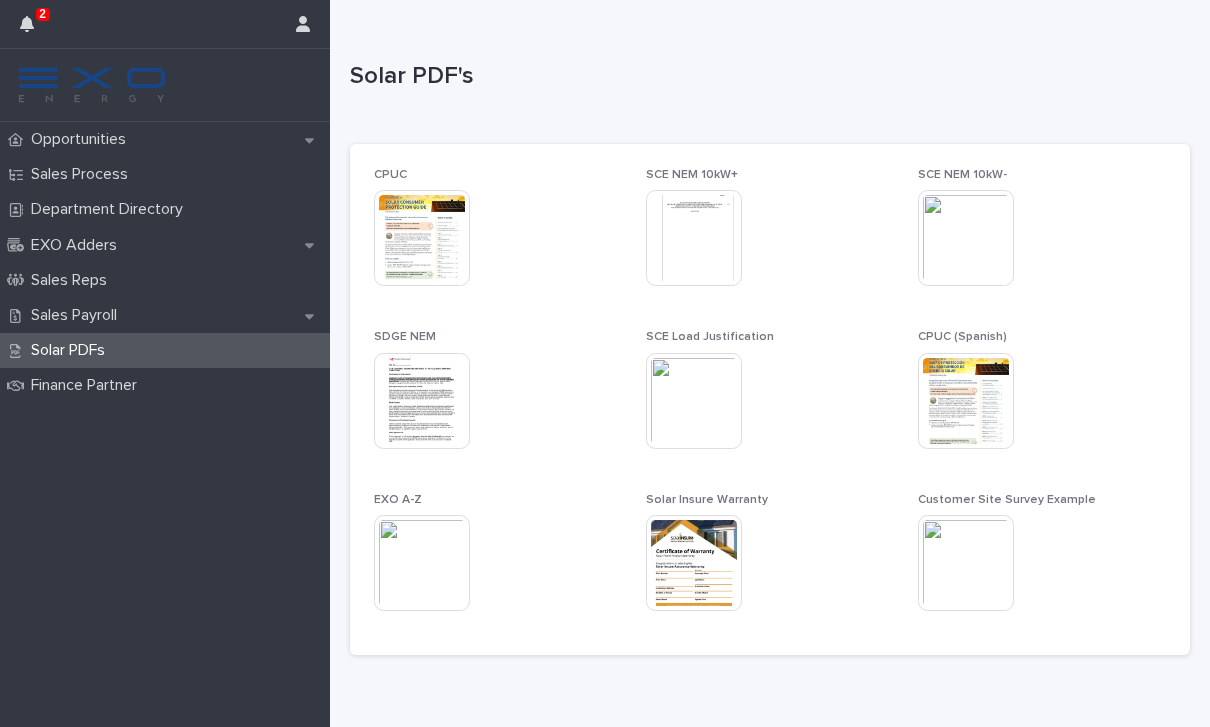 click on "EXO Adders" at bounding box center [78, 245] 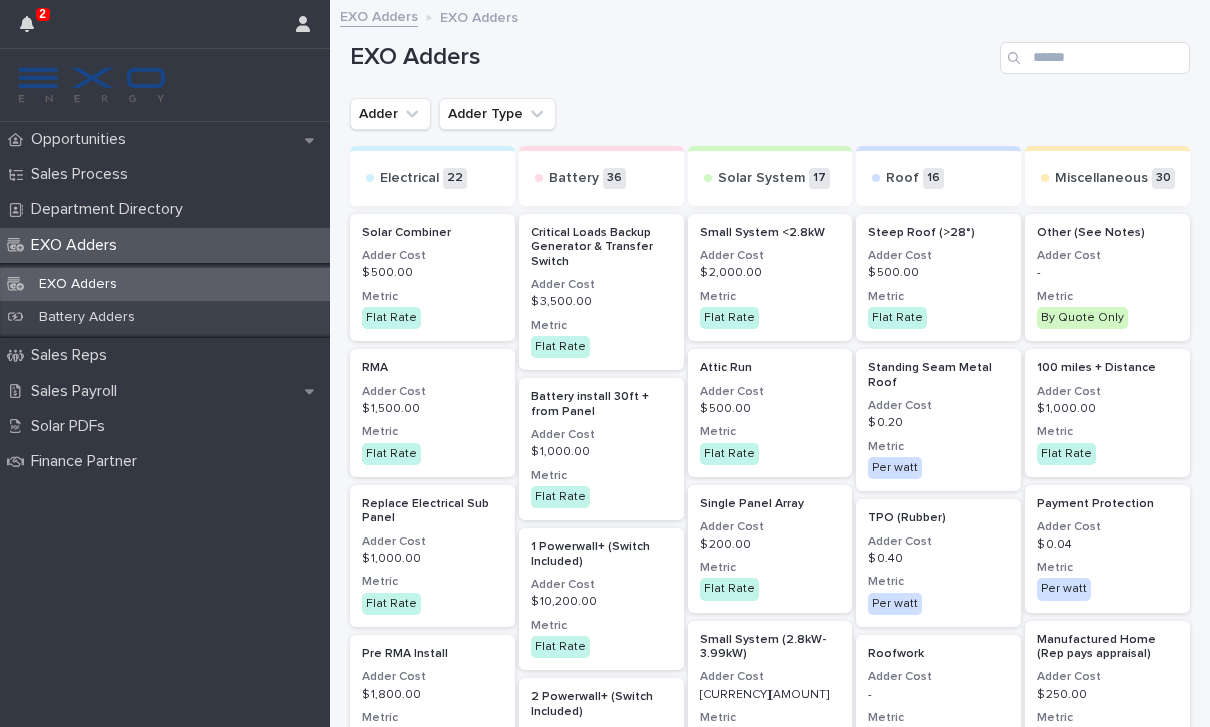 click on "Department Directory" at bounding box center [111, 209] 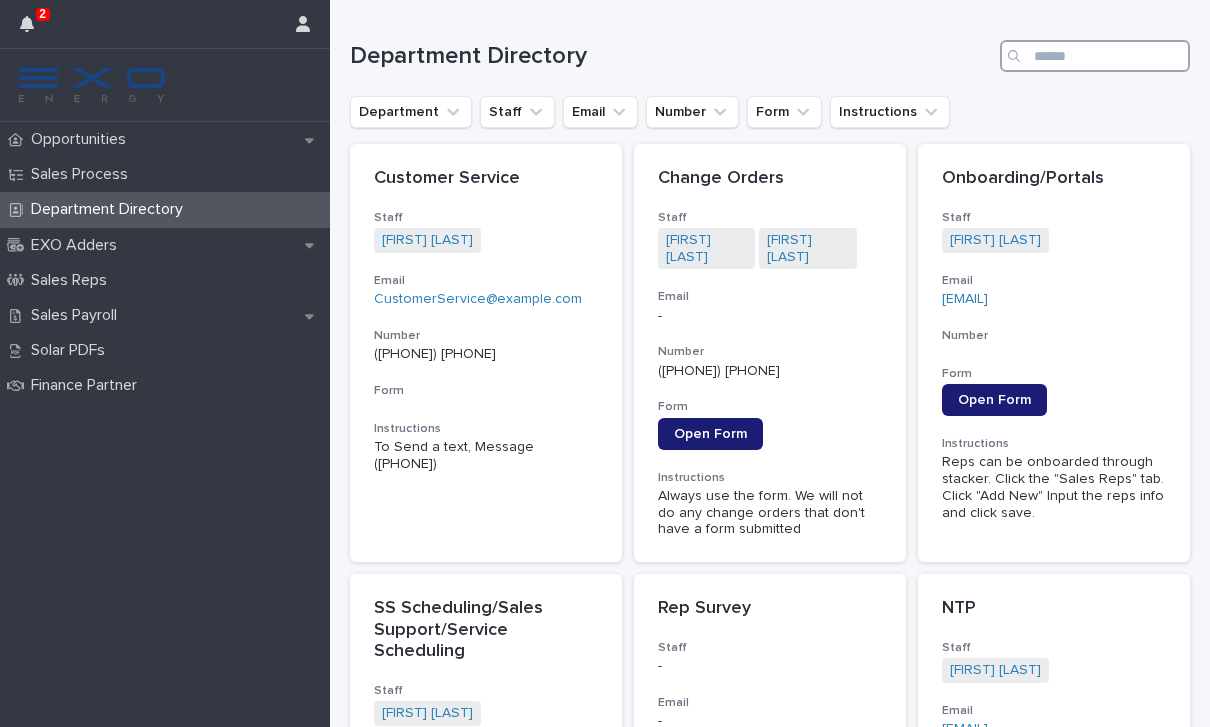 click at bounding box center (1095, 56) 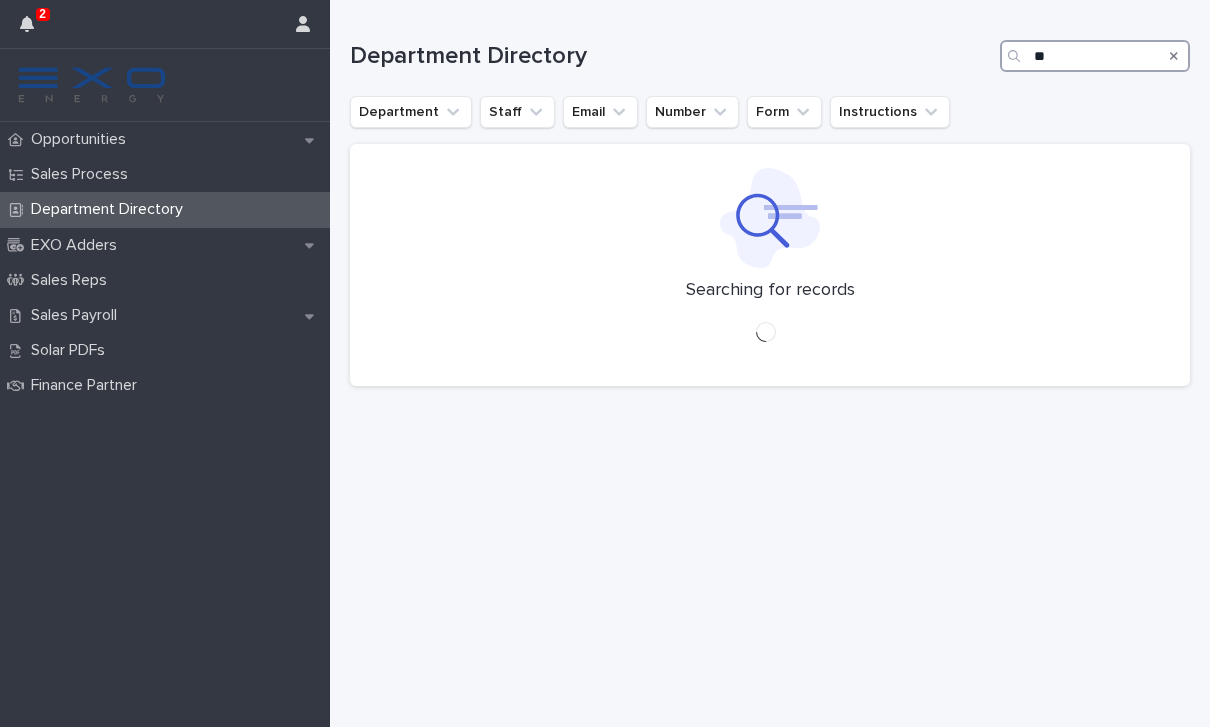type on "*" 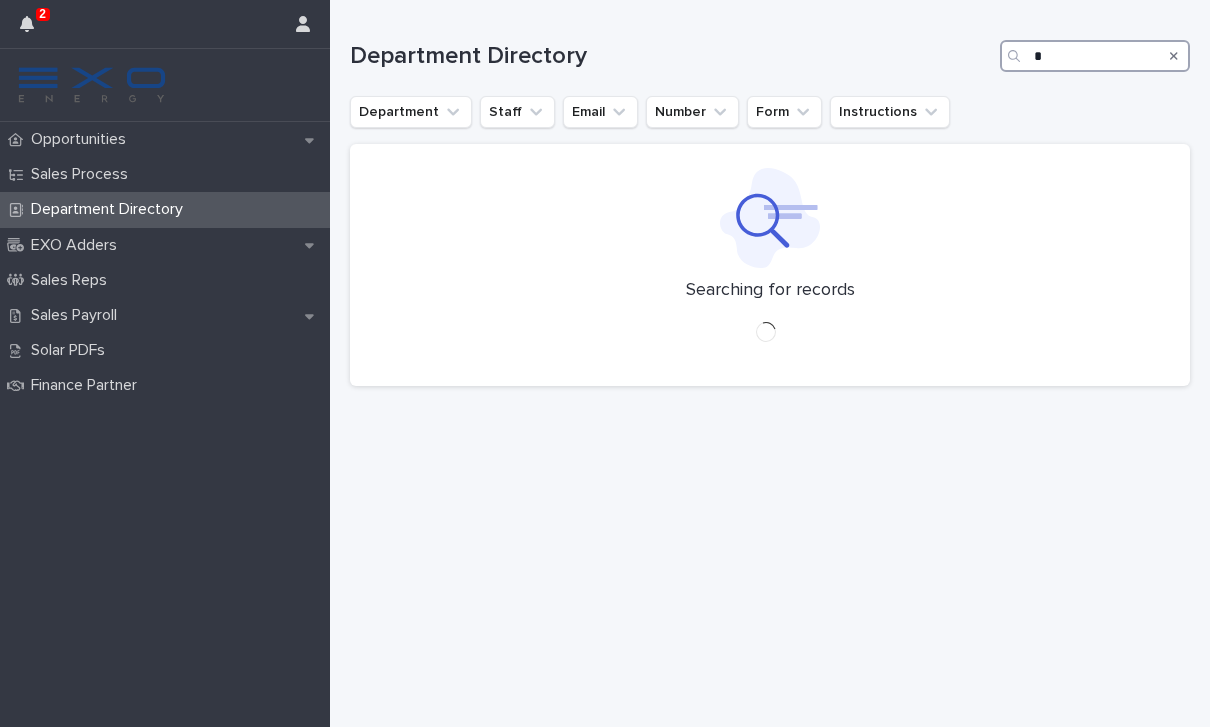type 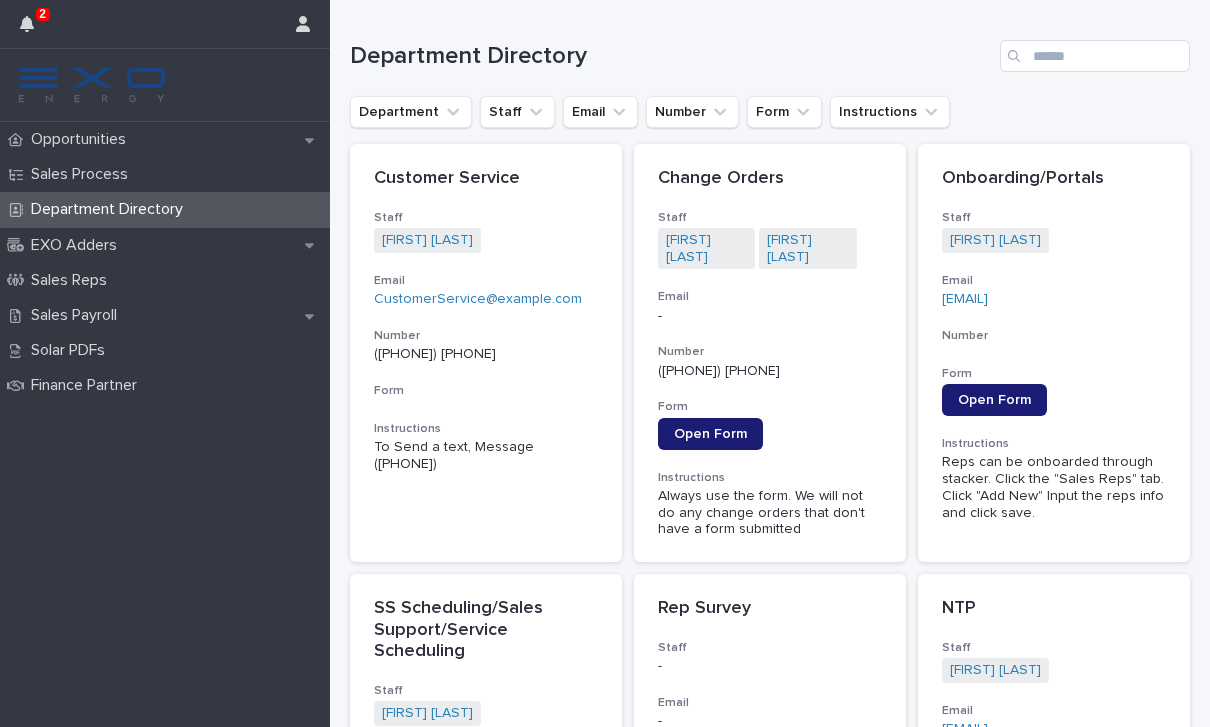 scroll, scrollTop: 0, scrollLeft: 0, axis: both 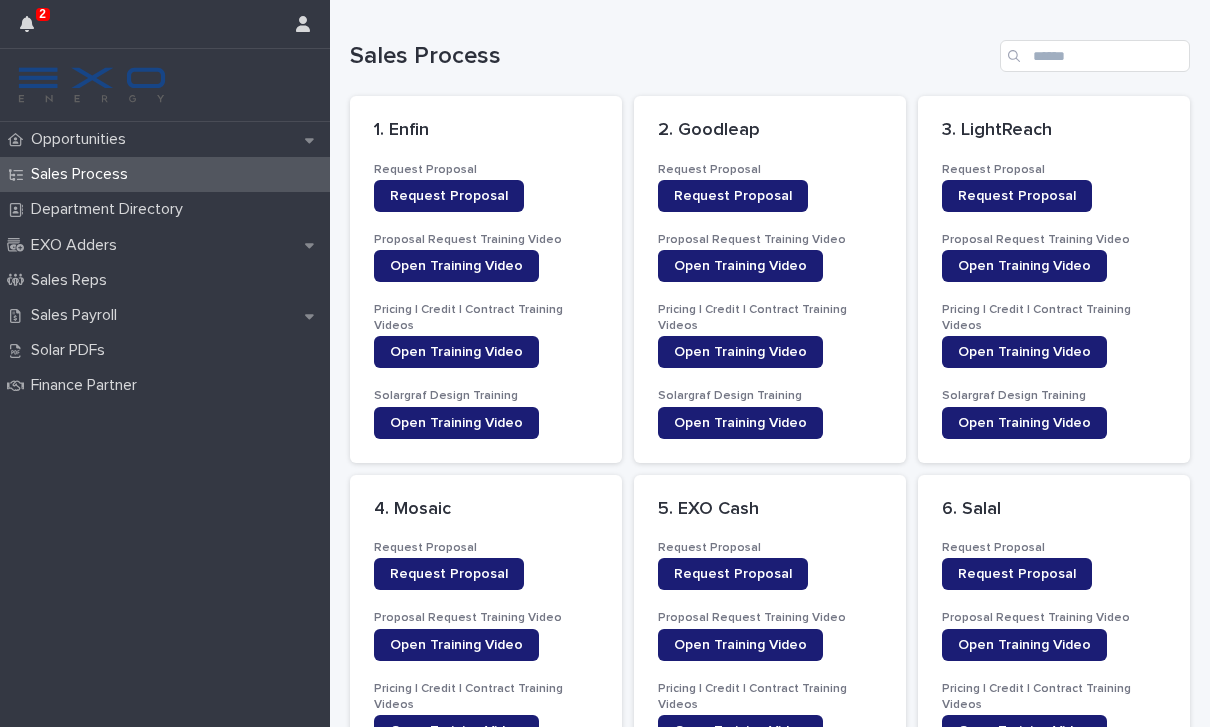 click on "EXO Adders" at bounding box center (165, 245) 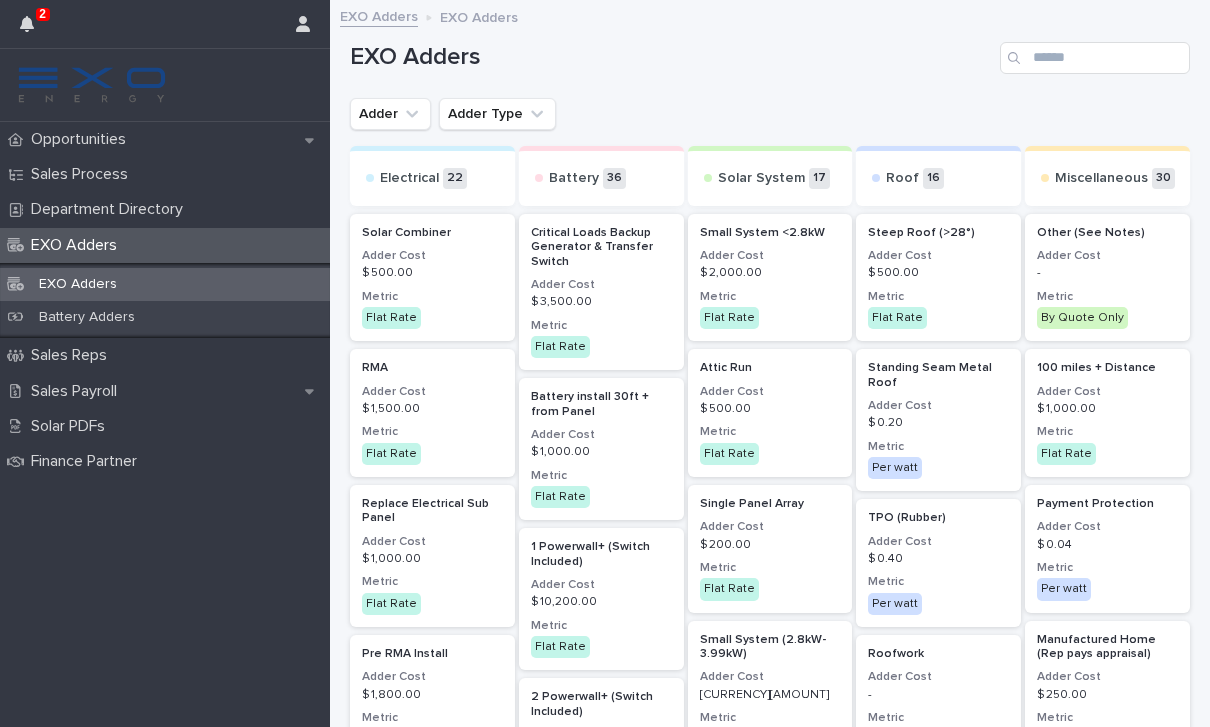 click on "Sales Payroll" at bounding box center (165, 391) 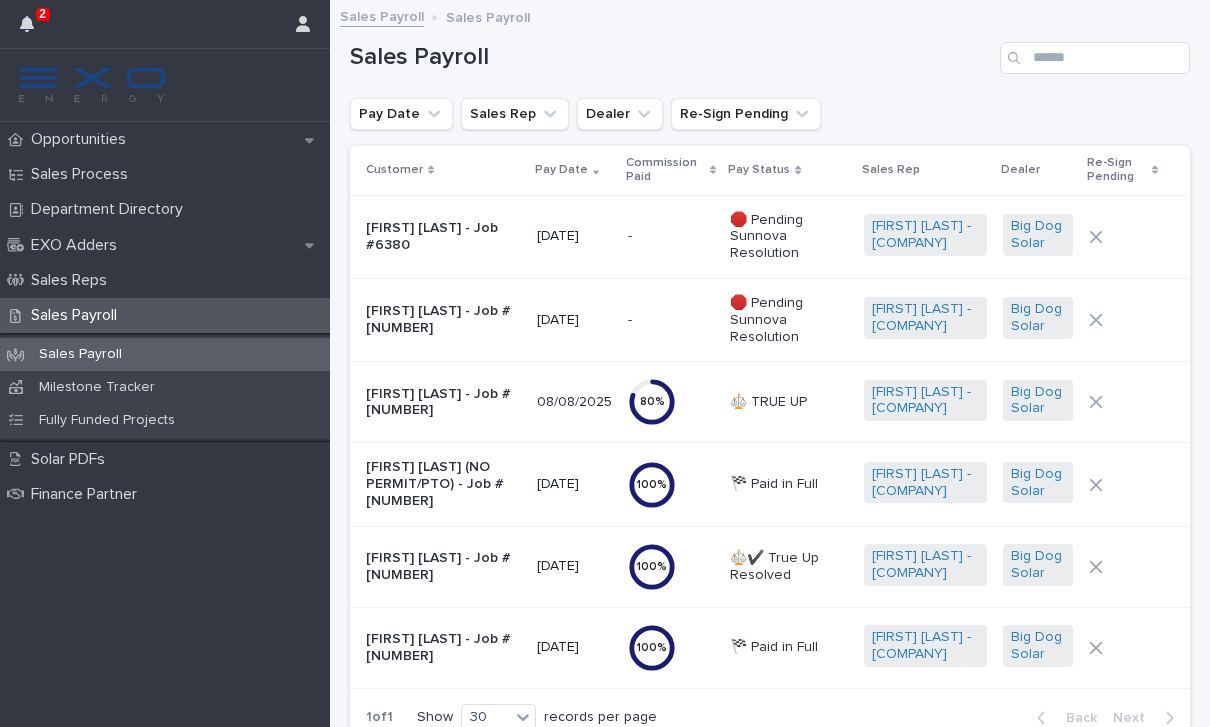 click on "[FIRST] [LAST] (NO PERMIT/PTO) - Job #[NUMBER]" at bounding box center (443, 484) 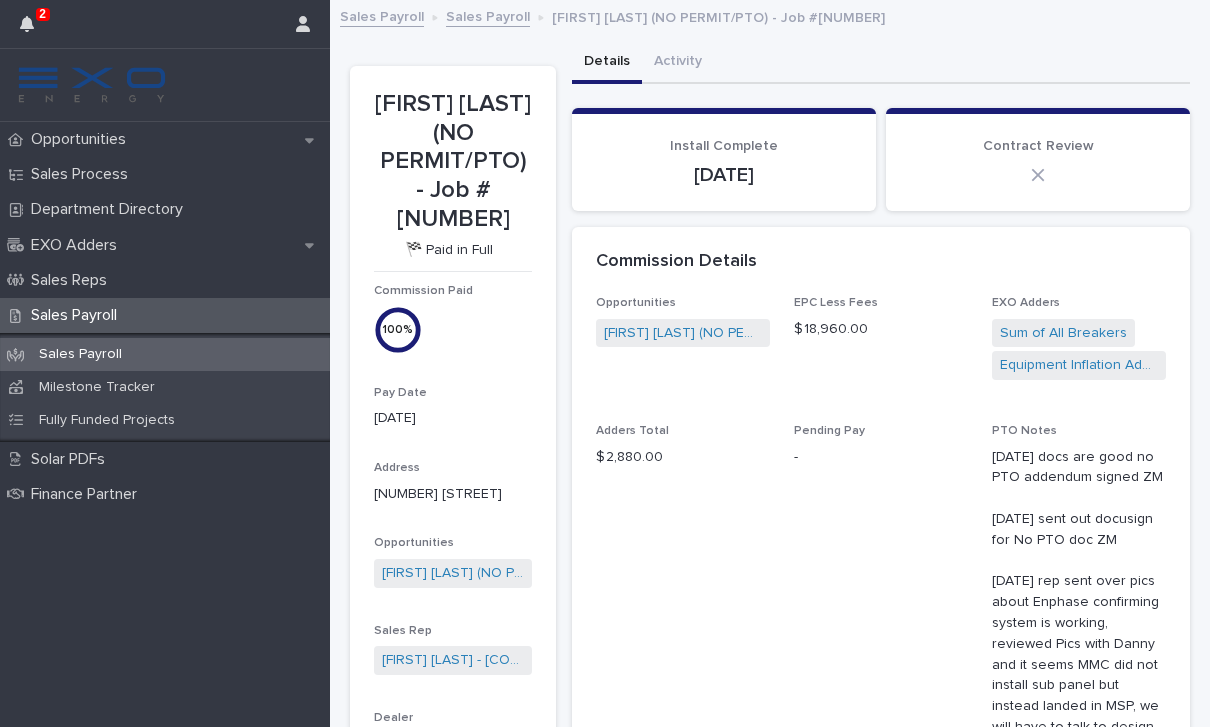 scroll, scrollTop: 0, scrollLeft: 0, axis: both 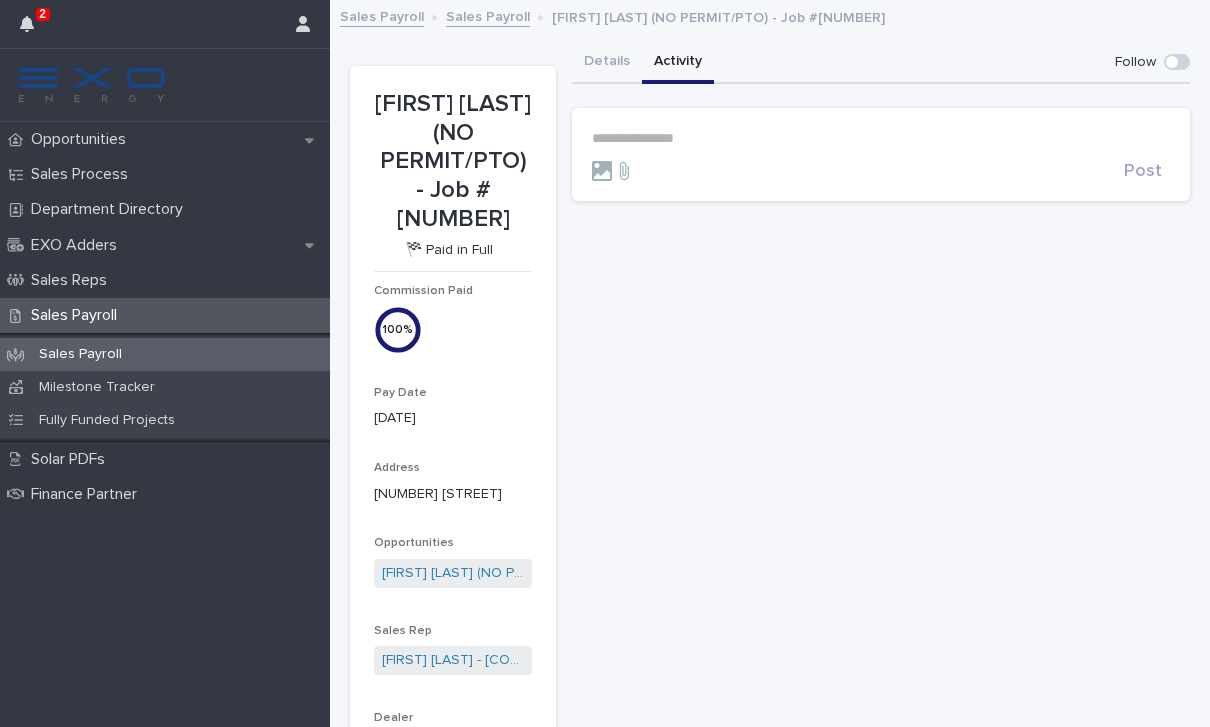 click on "Opportunities" at bounding box center [165, 139] 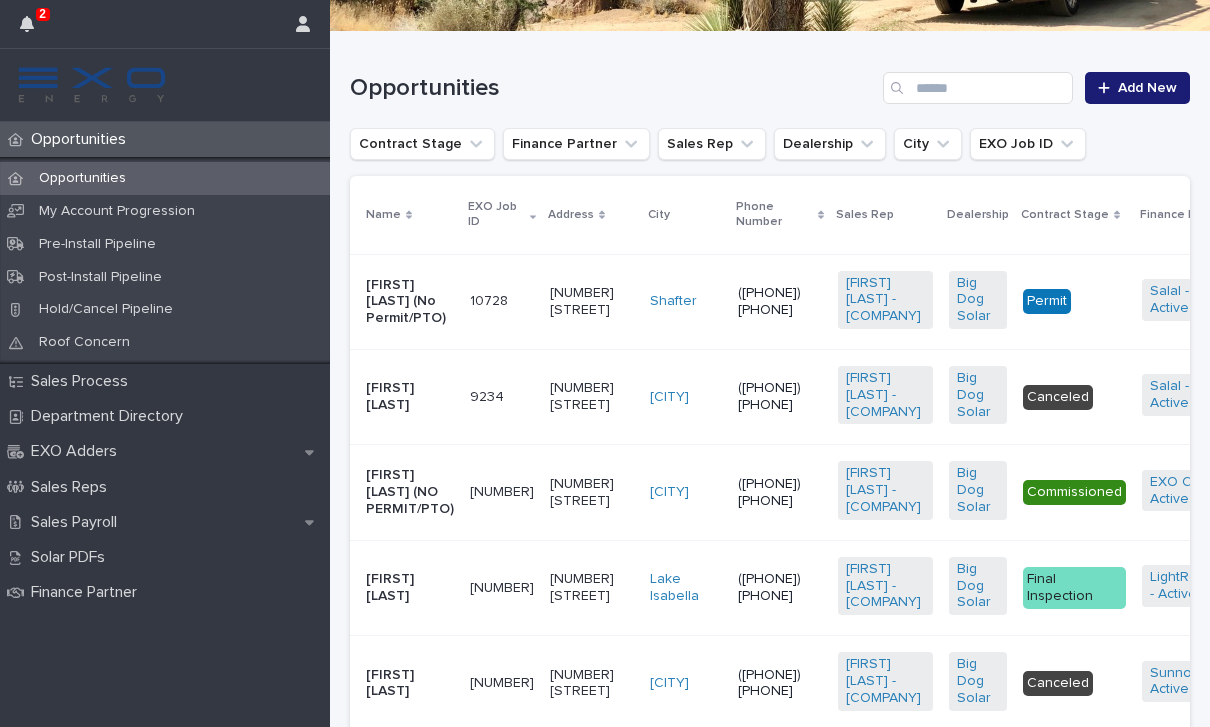 scroll, scrollTop: 384, scrollLeft: 0, axis: vertical 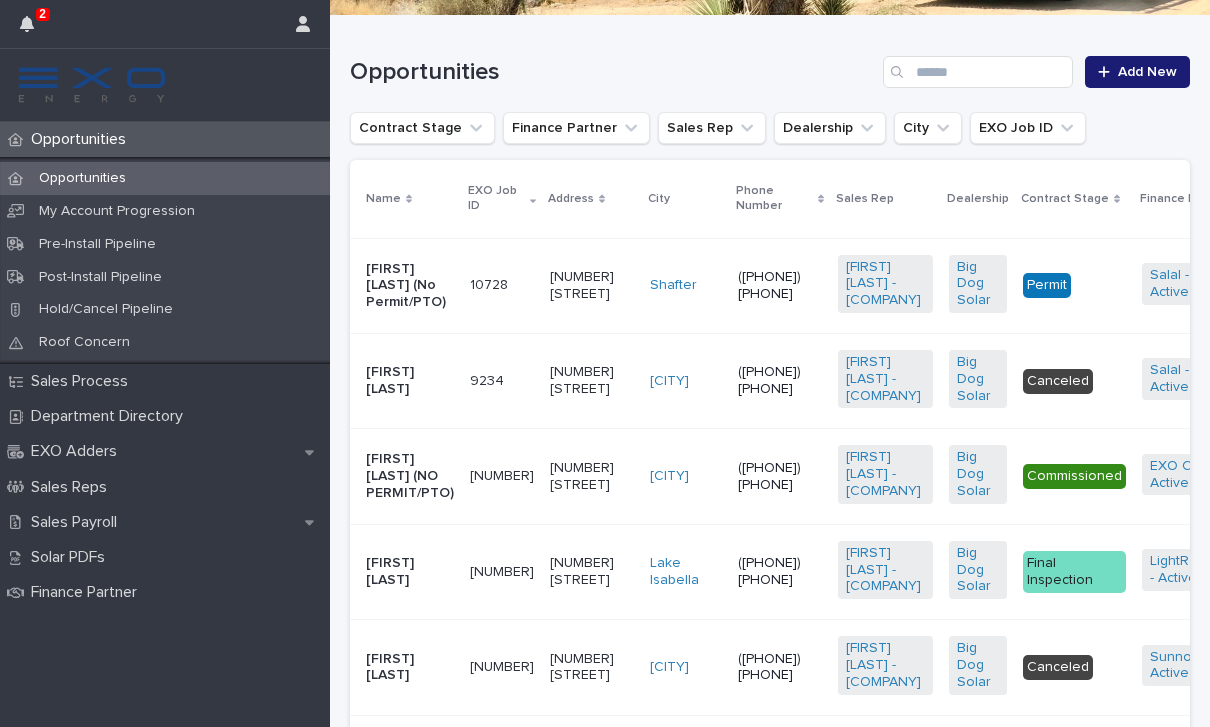 click on "[FIRST] [LAST] (NO PERMIT/PTO)" at bounding box center [410, 476] 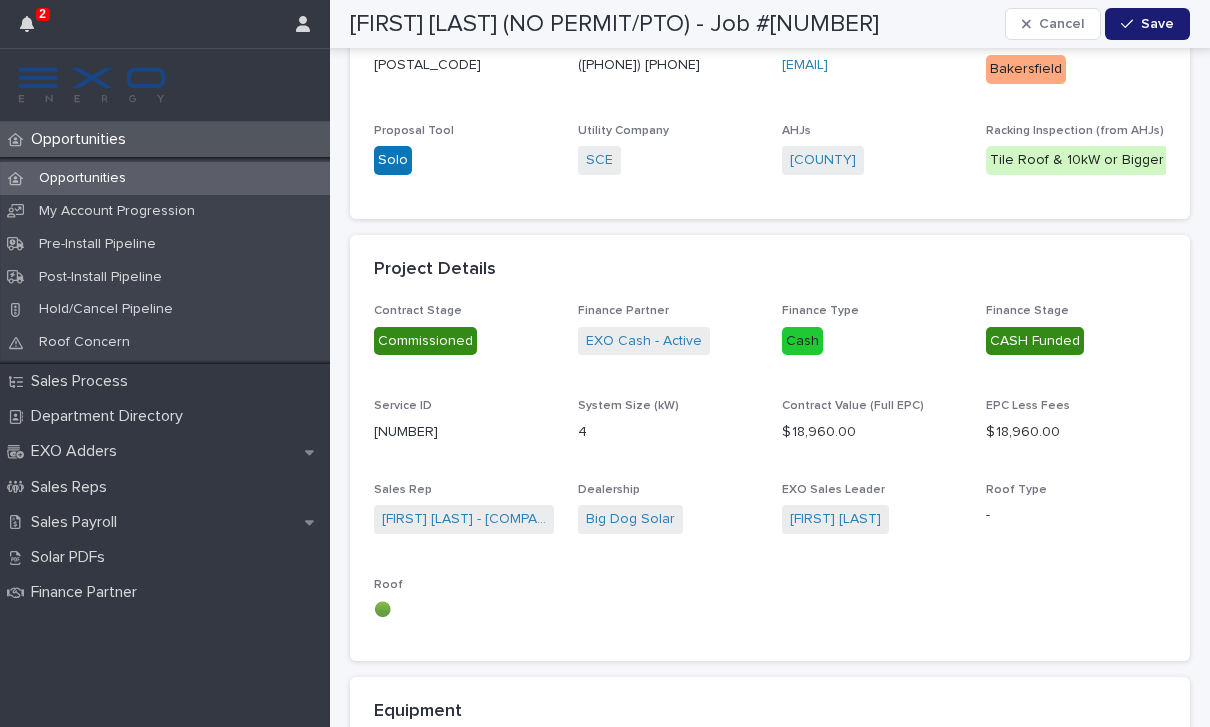 scroll, scrollTop: 882, scrollLeft: 0, axis: vertical 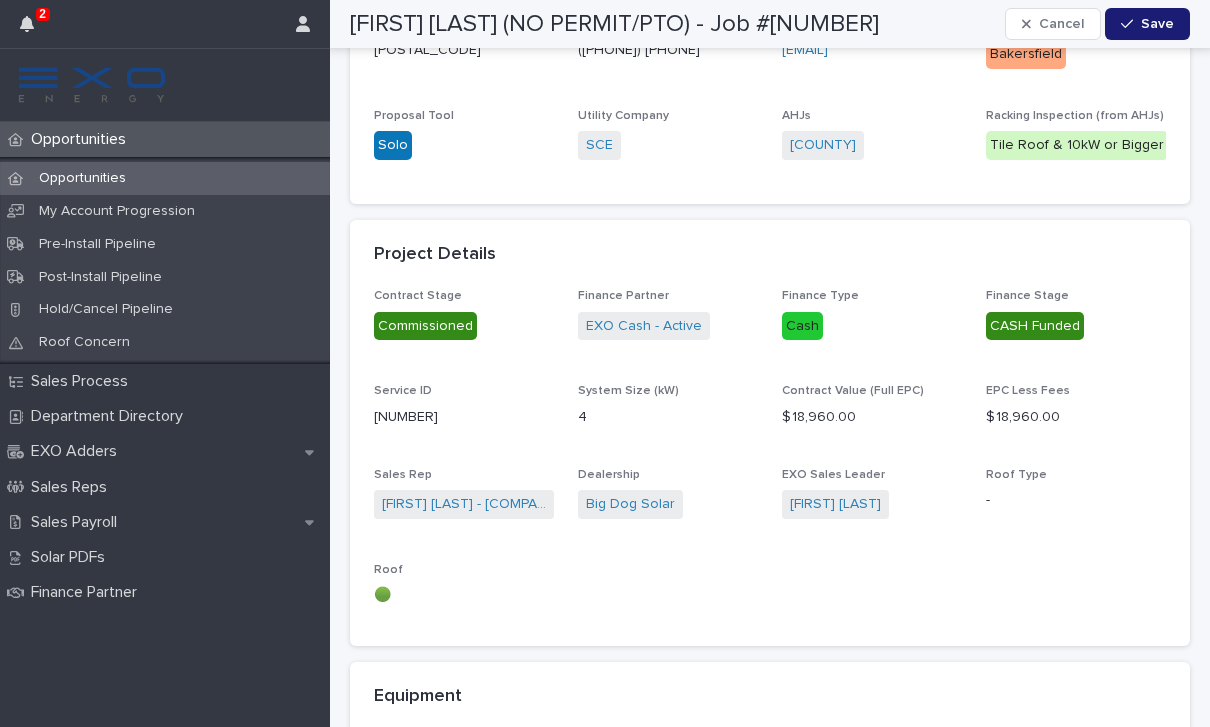 click on "EXO Cash - Active" at bounding box center (644, 326) 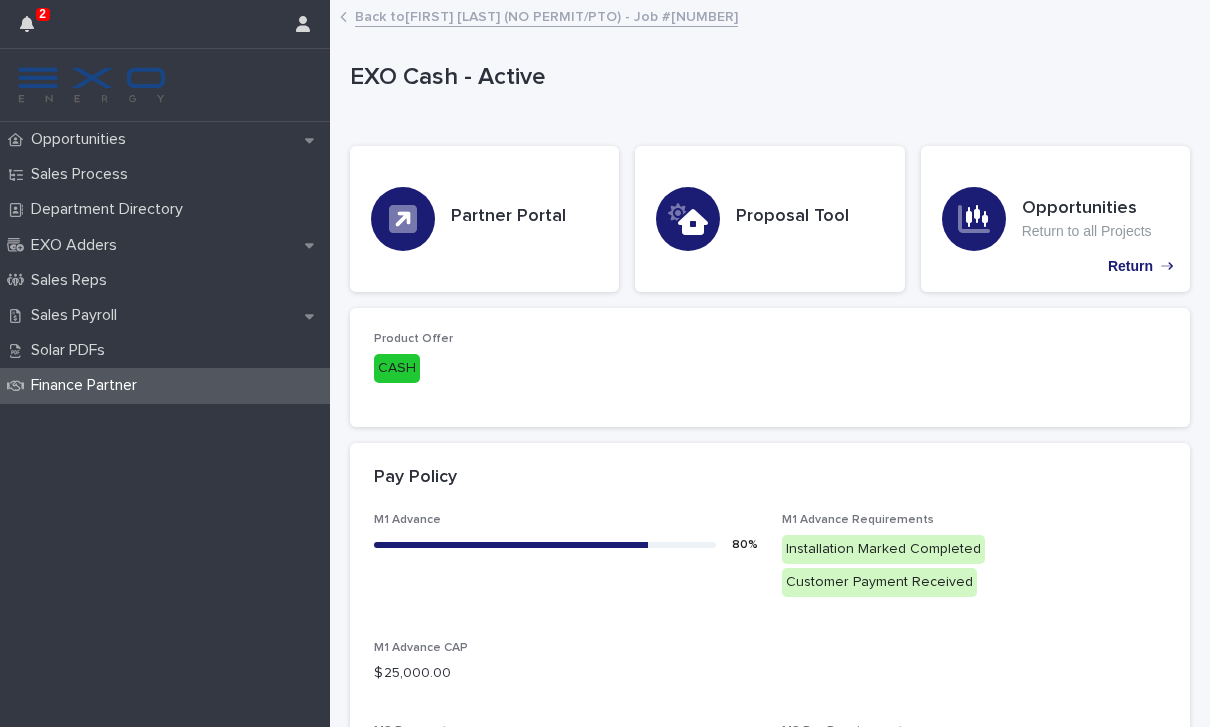 scroll, scrollTop: 0, scrollLeft: 0, axis: both 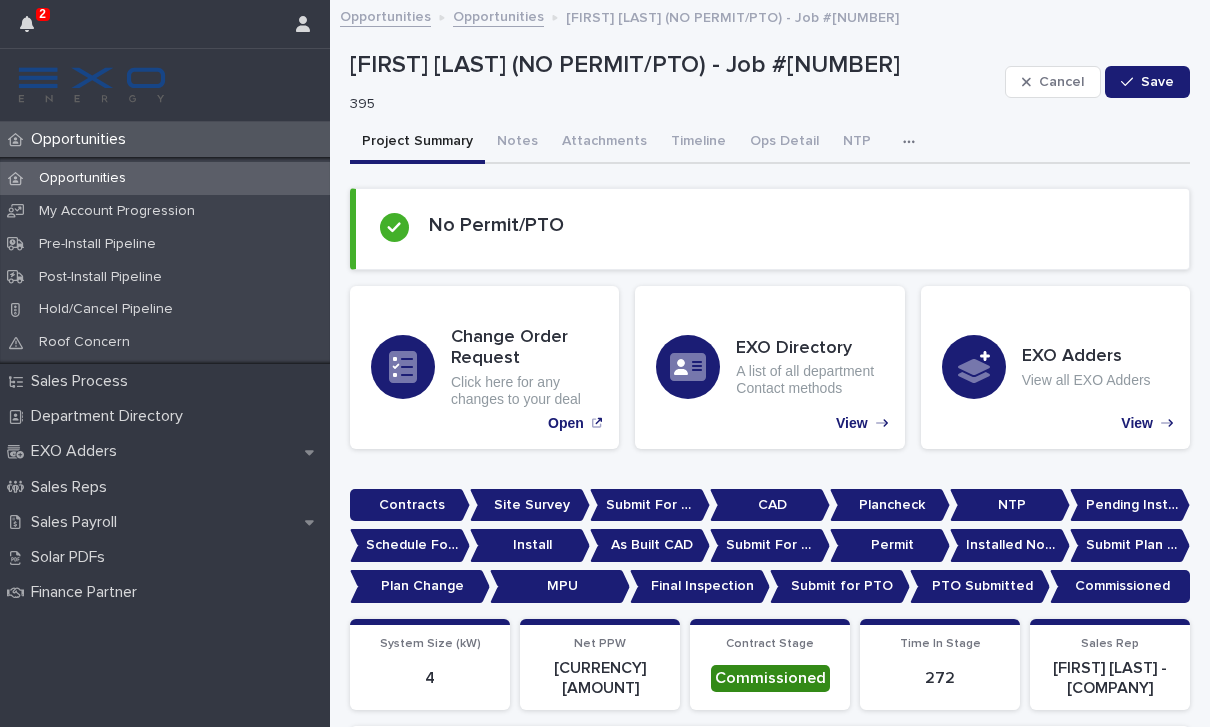click on "Attachments" at bounding box center (604, 143) 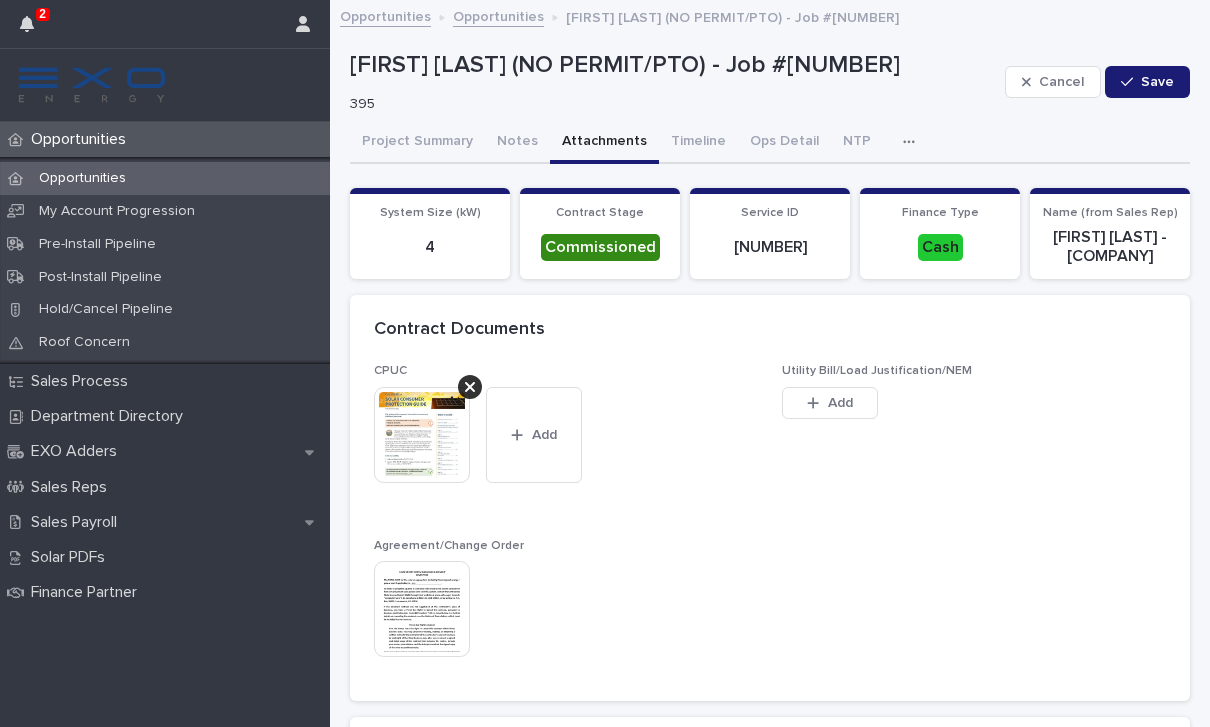 click at bounding box center (422, 609) 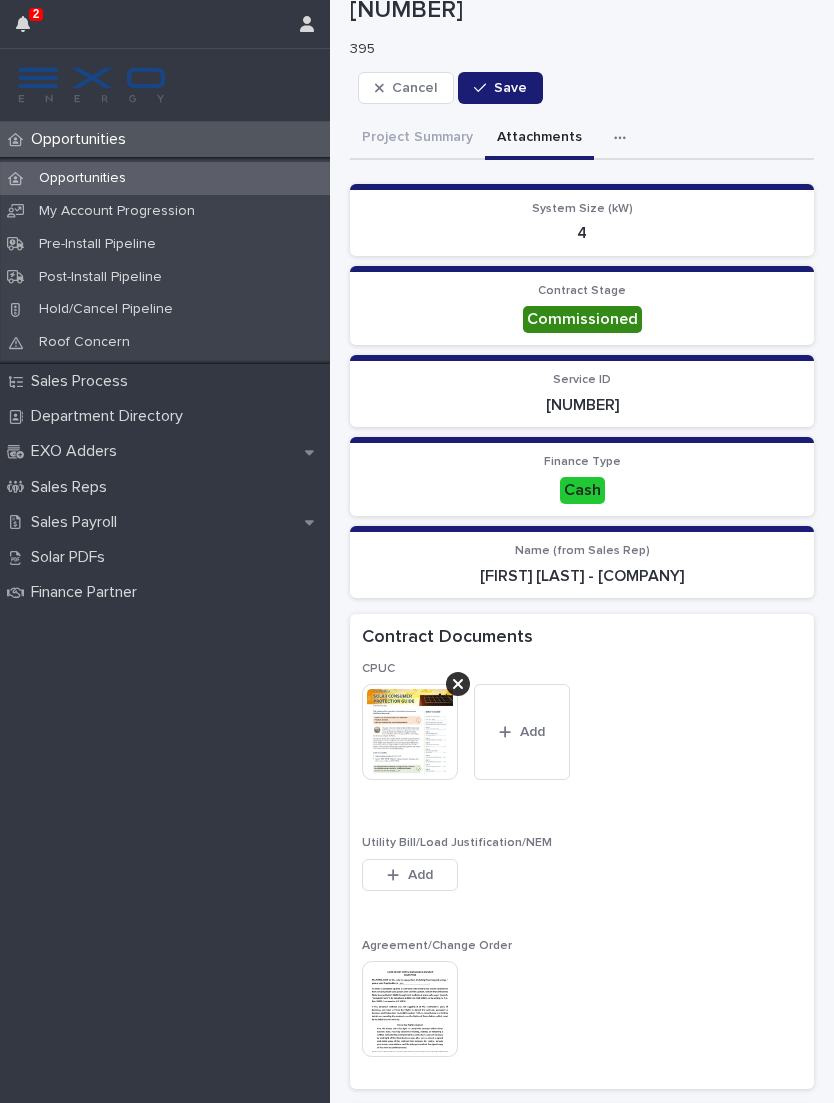 scroll, scrollTop: 98, scrollLeft: 0, axis: vertical 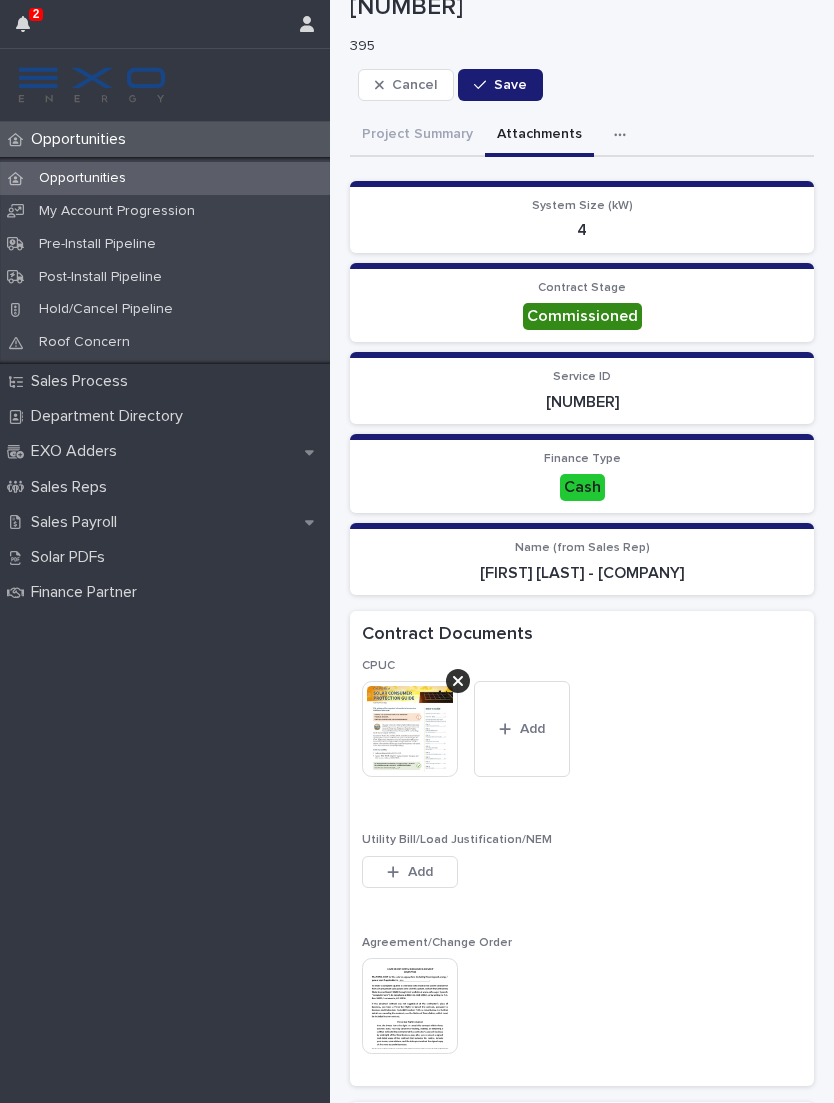 click at bounding box center [410, 1006] 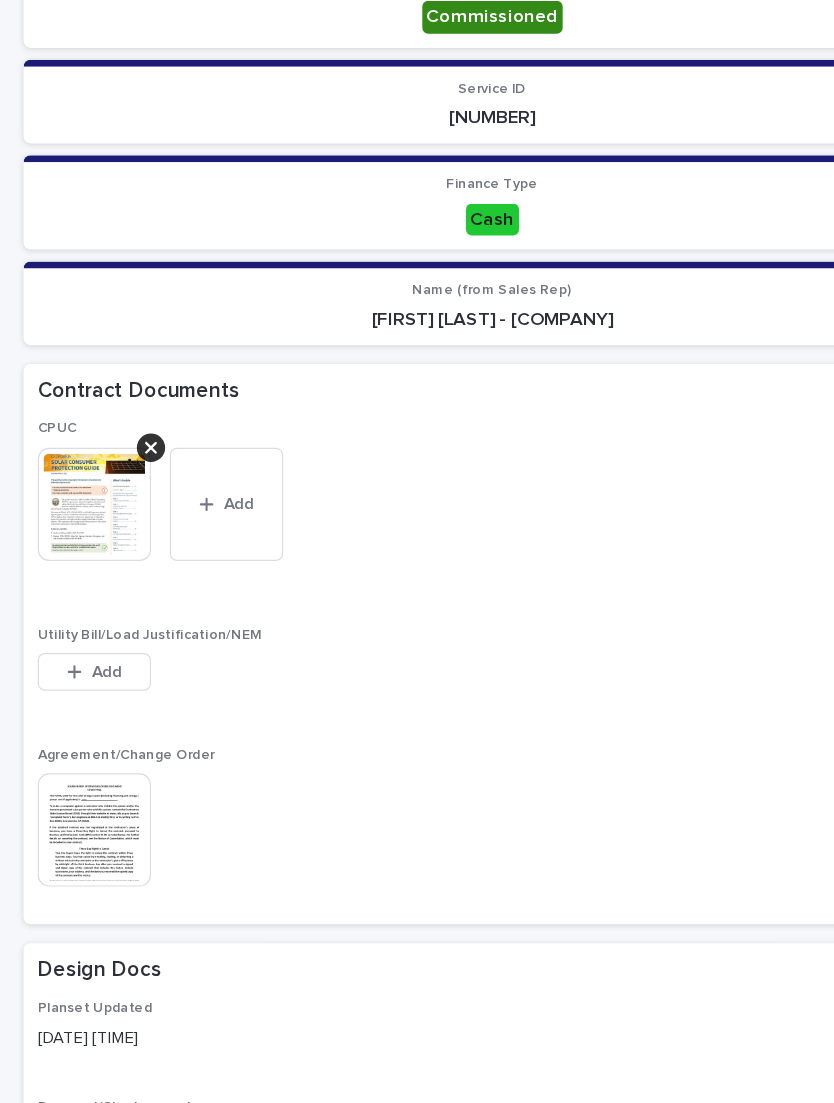 scroll, scrollTop: 243, scrollLeft: 0, axis: vertical 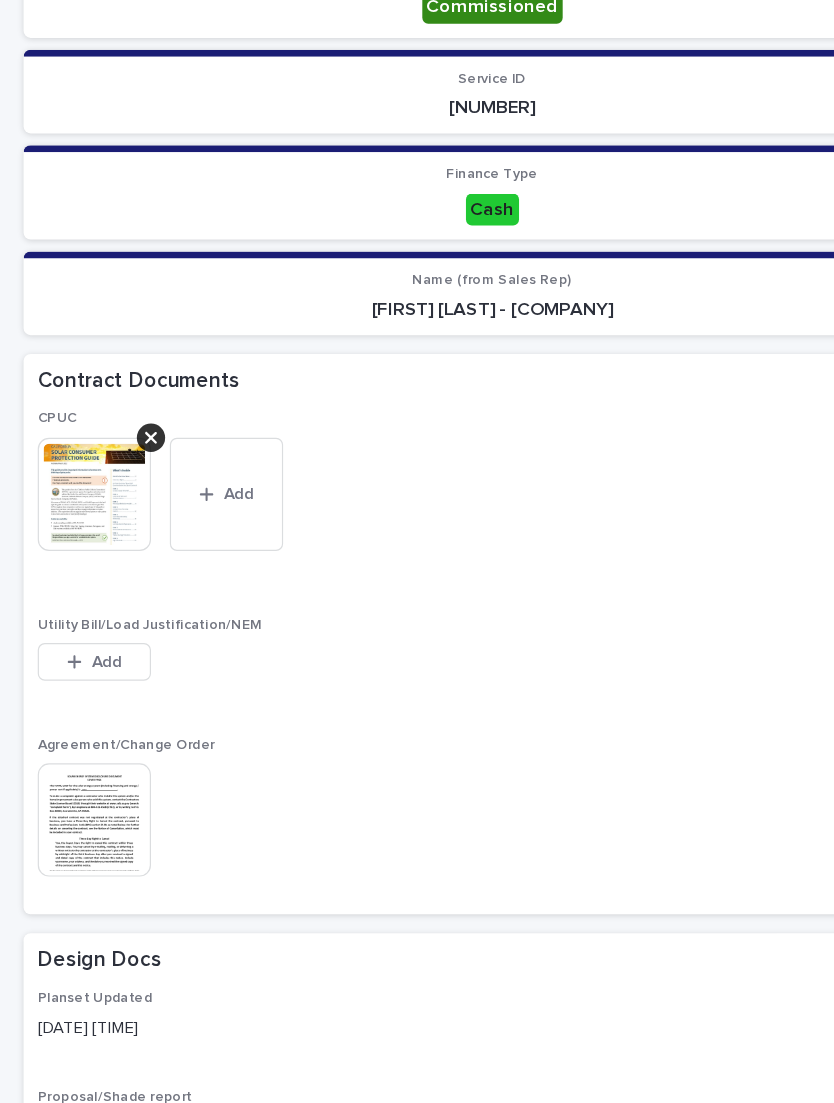 click at bounding box center [80, 809] 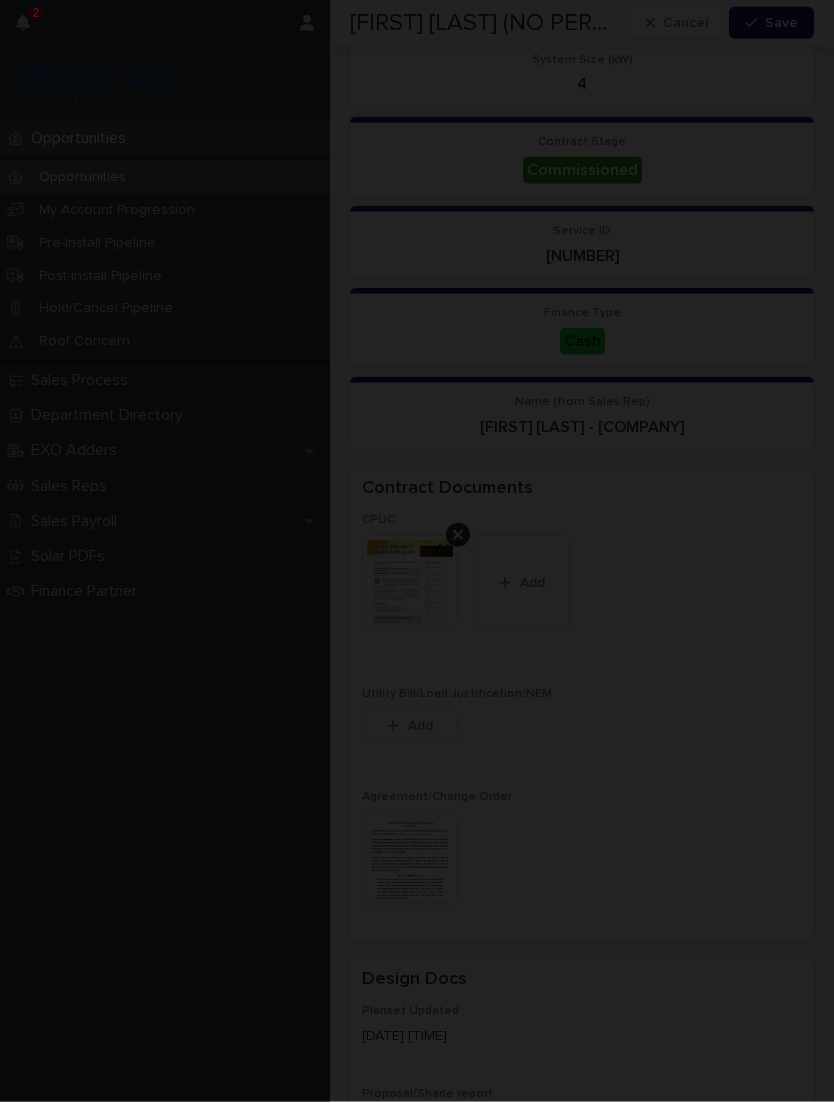 scroll, scrollTop: 64, scrollLeft: 0, axis: vertical 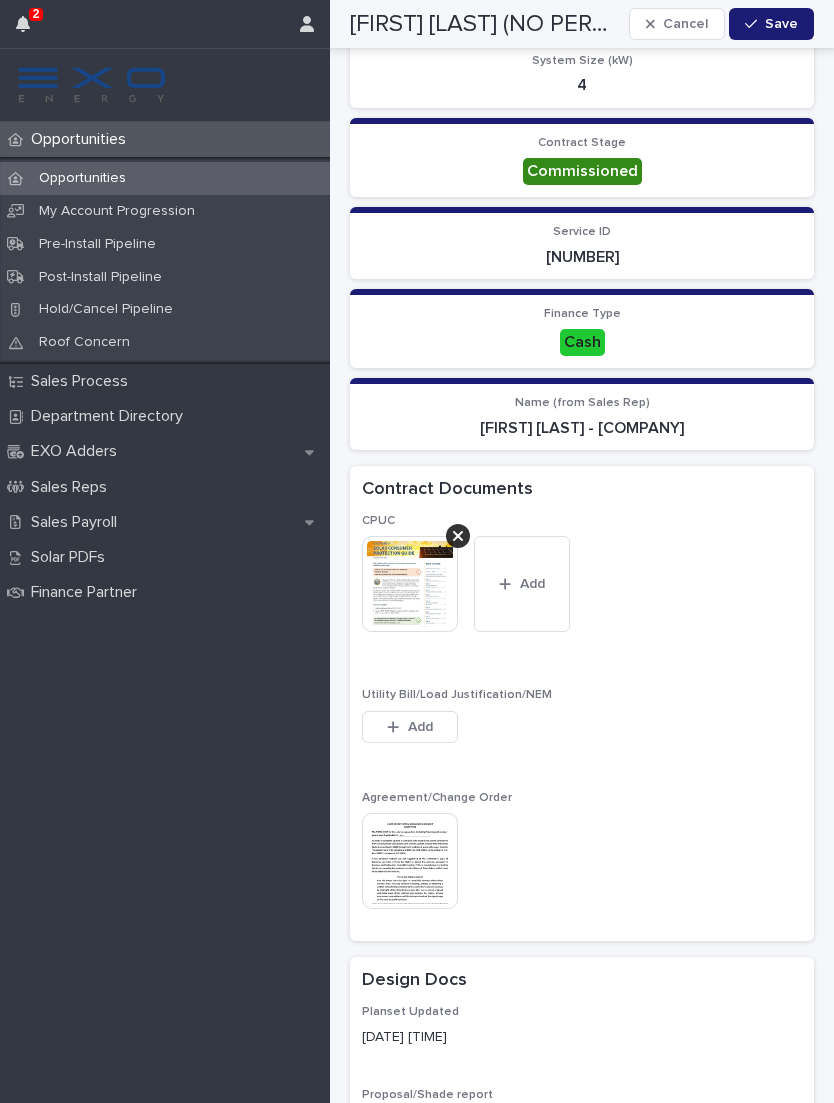 click at bounding box center (410, 861) 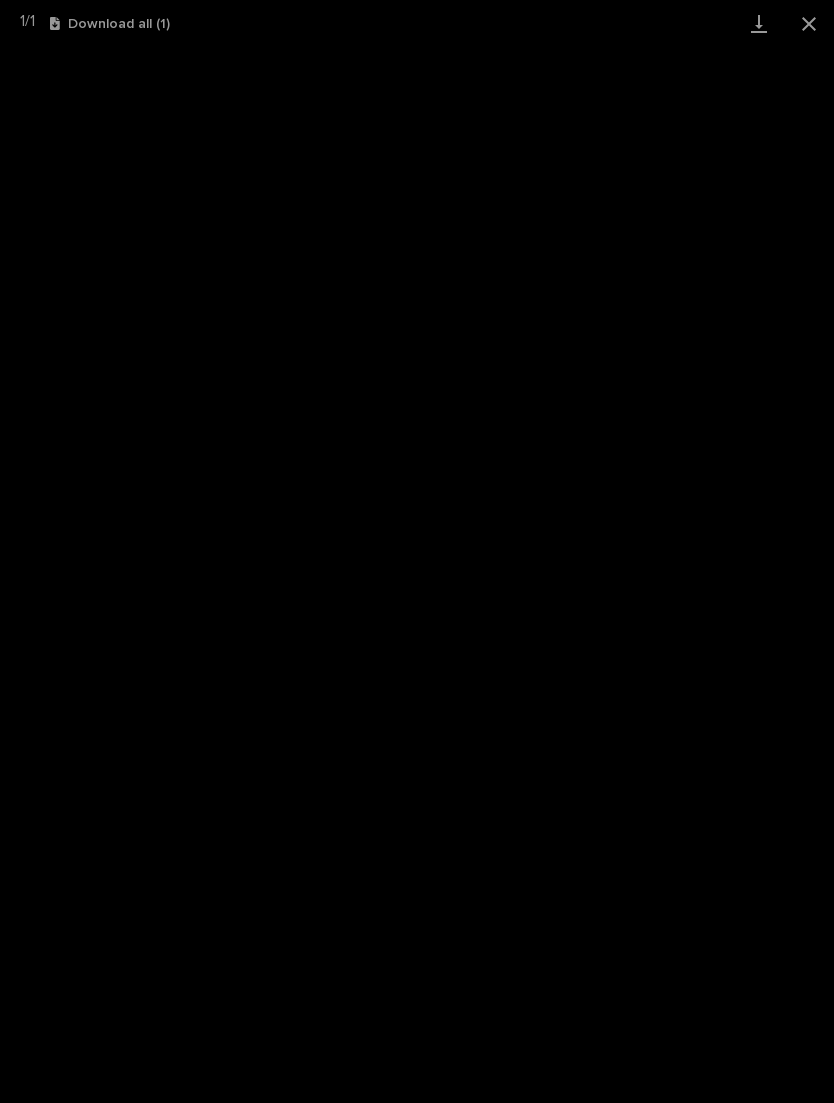 click on "Download all ( 1 )" at bounding box center (110, 24) 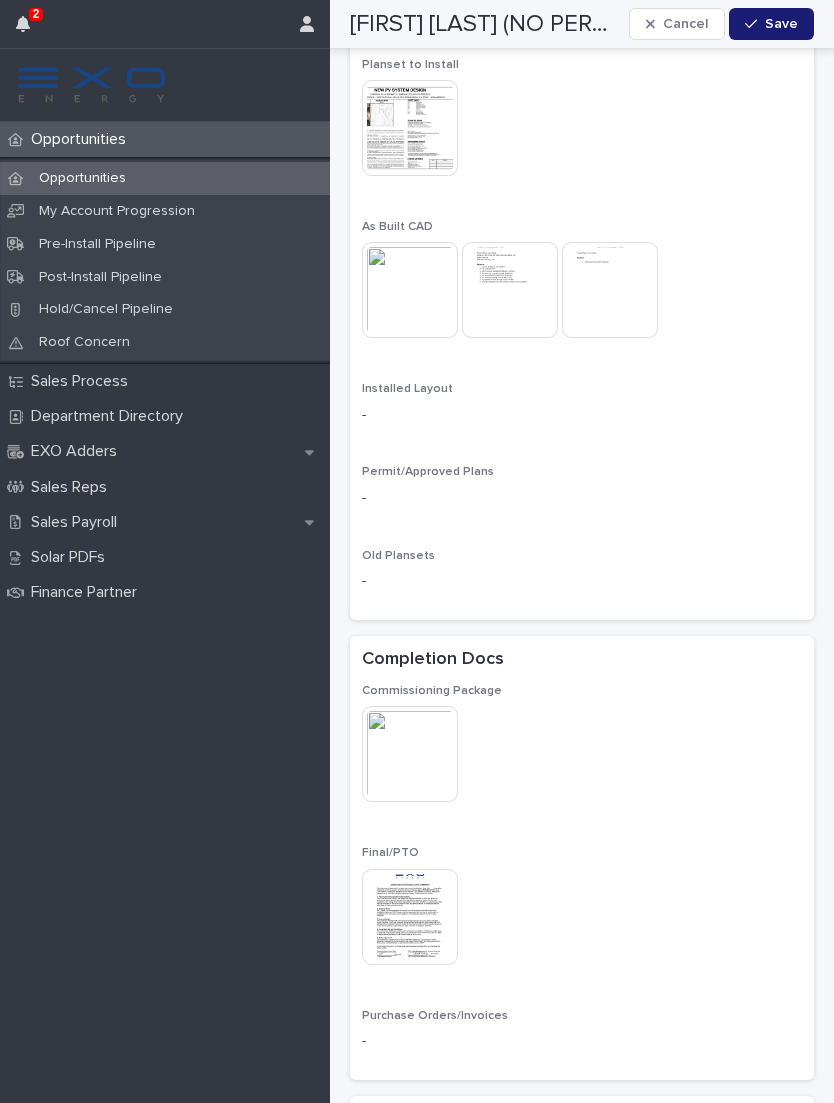 scroll, scrollTop: 1470, scrollLeft: 0, axis: vertical 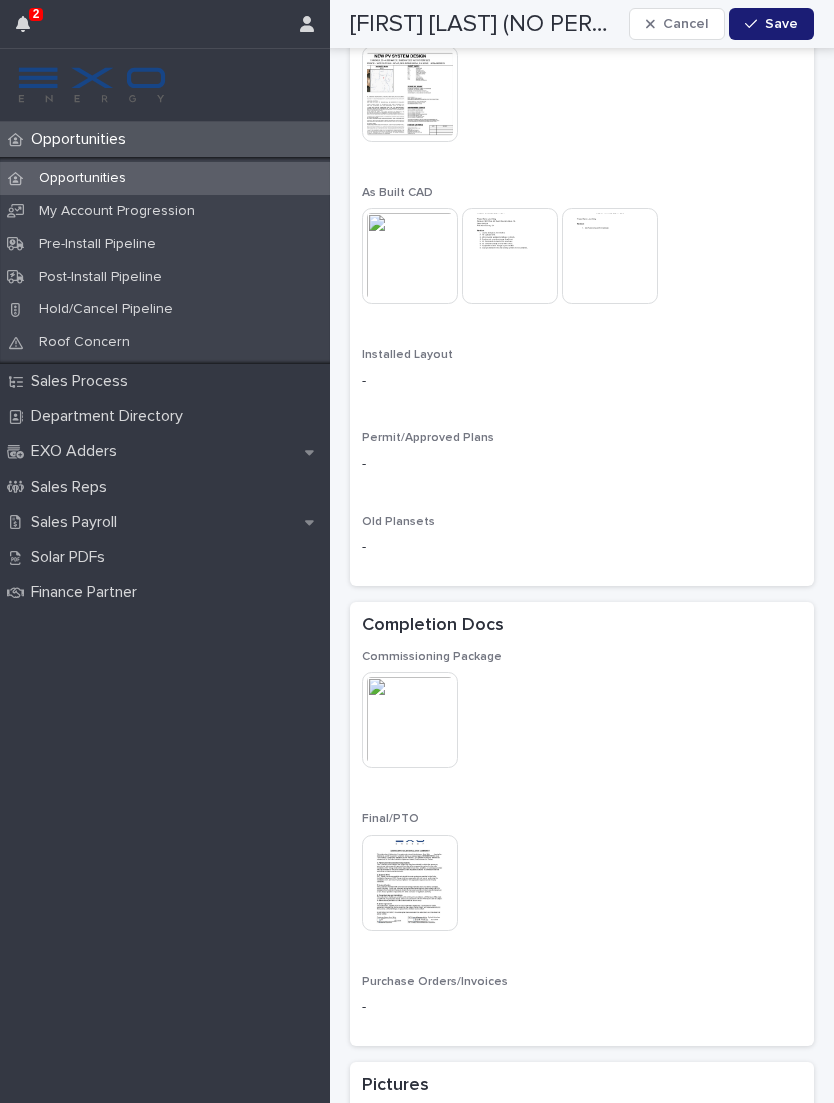 click at bounding box center [410, 883] 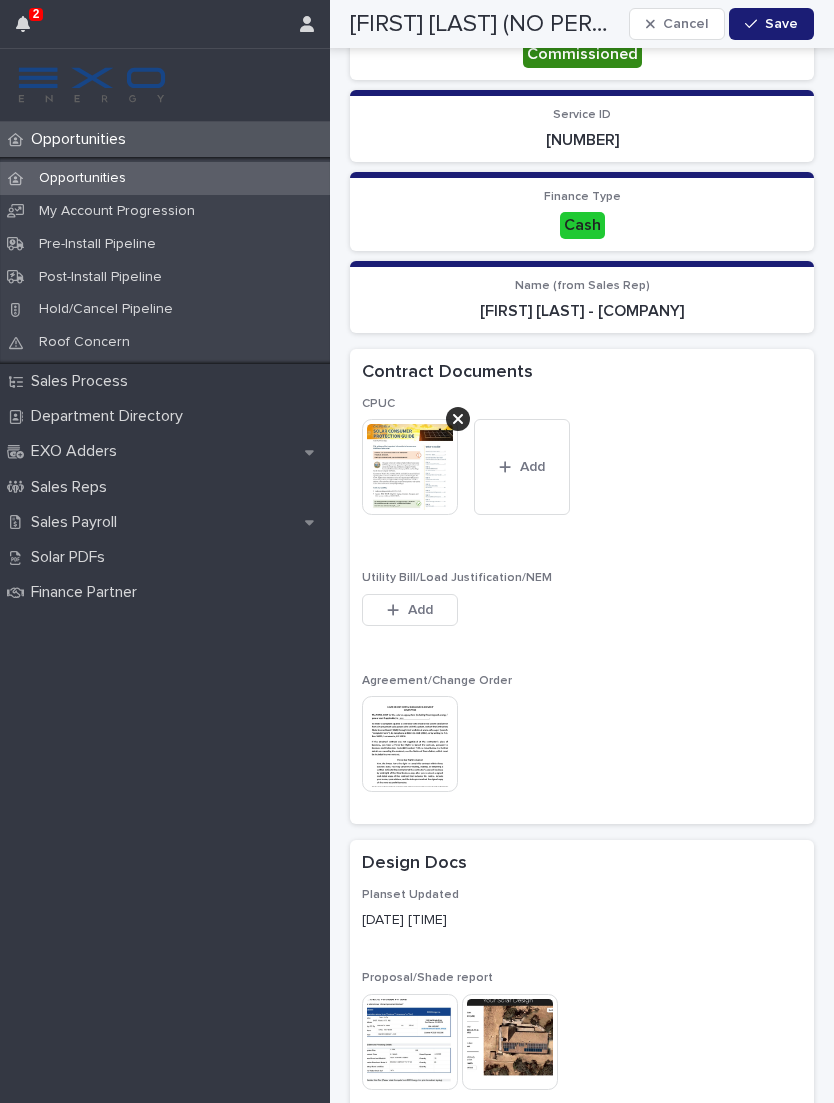 scroll, scrollTop: 346, scrollLeft: 0, axis: vertical 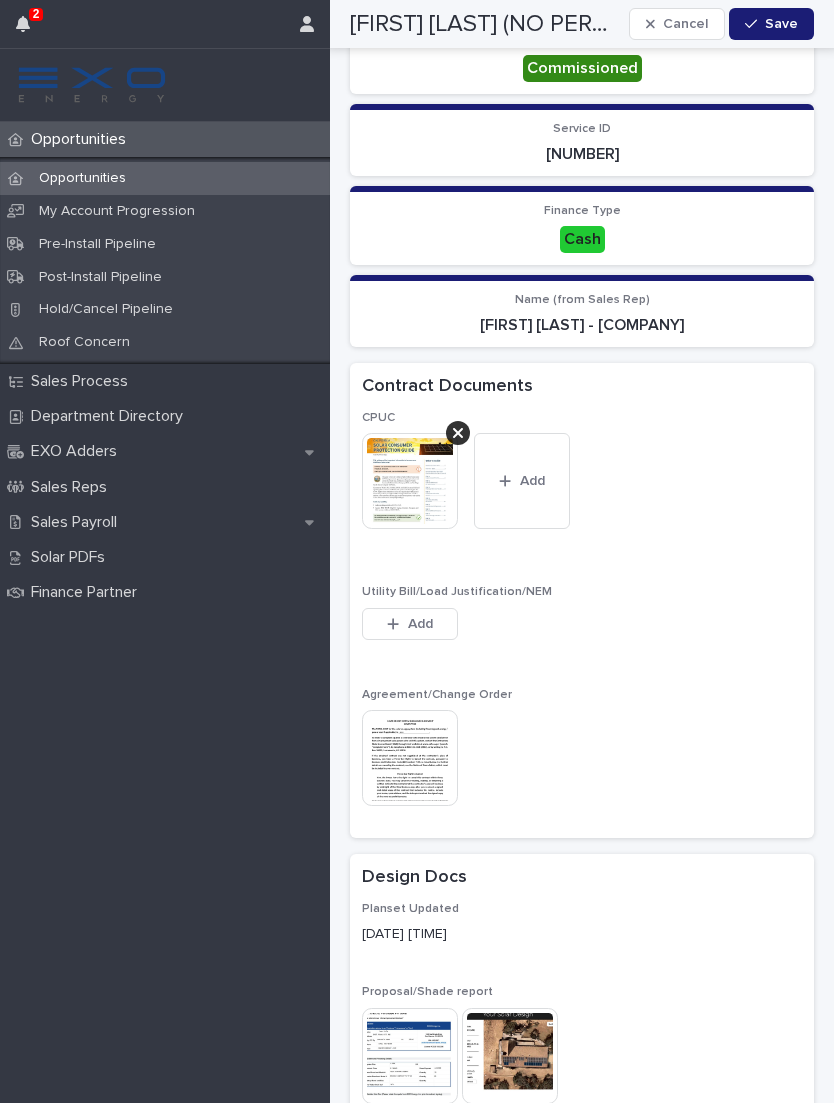 click at bounding box center [410, 758] 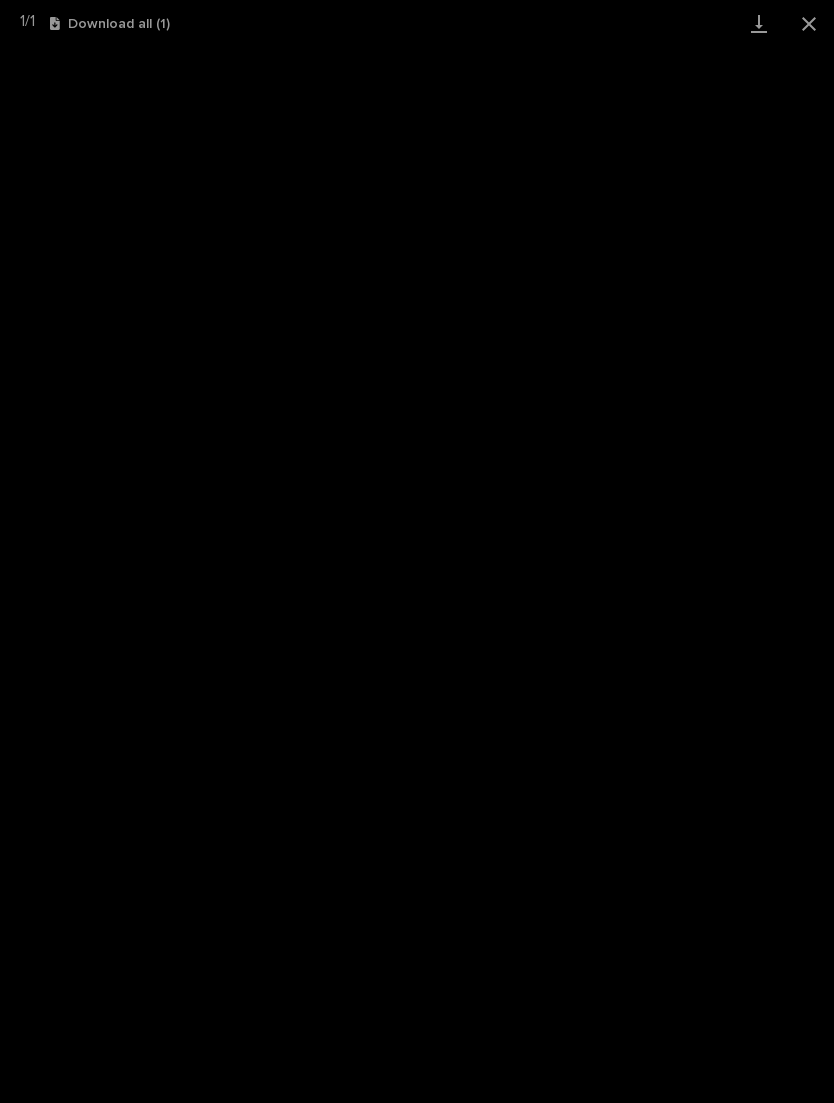 click at bounding box center [809, 23] 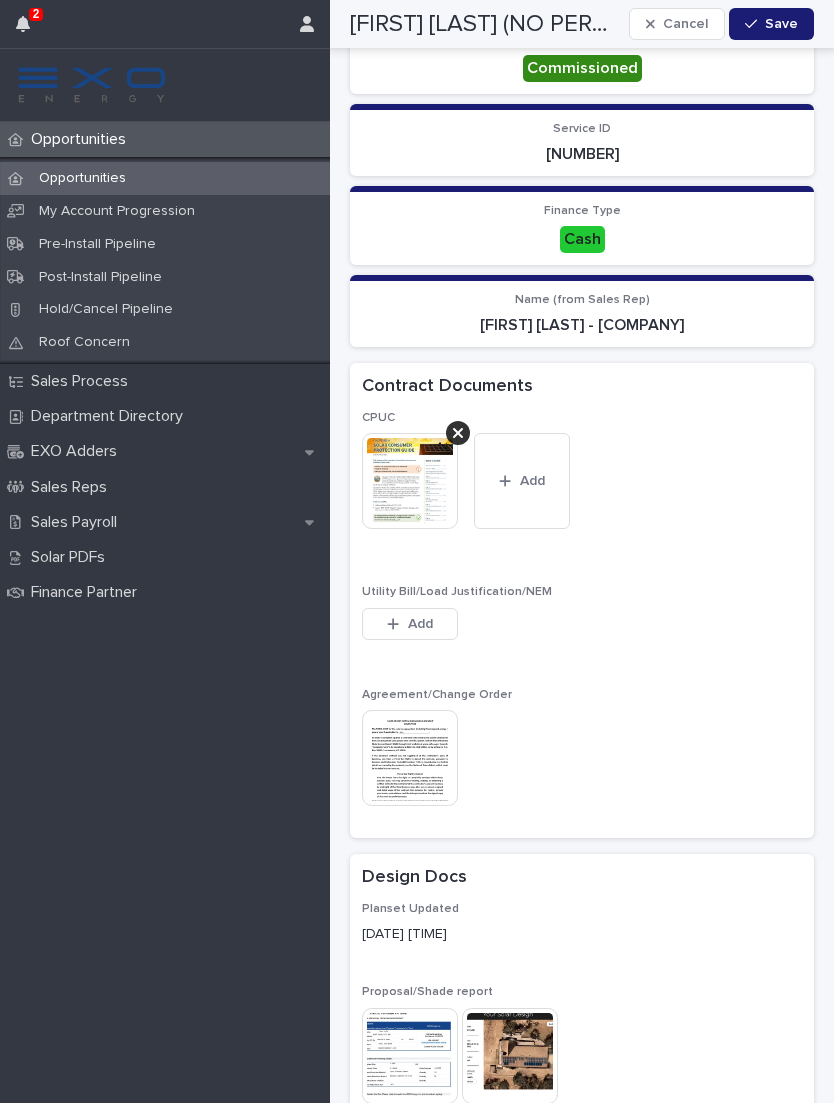 click on "This file cannot be opened Download File Add" at bounding box center (582, 628) 